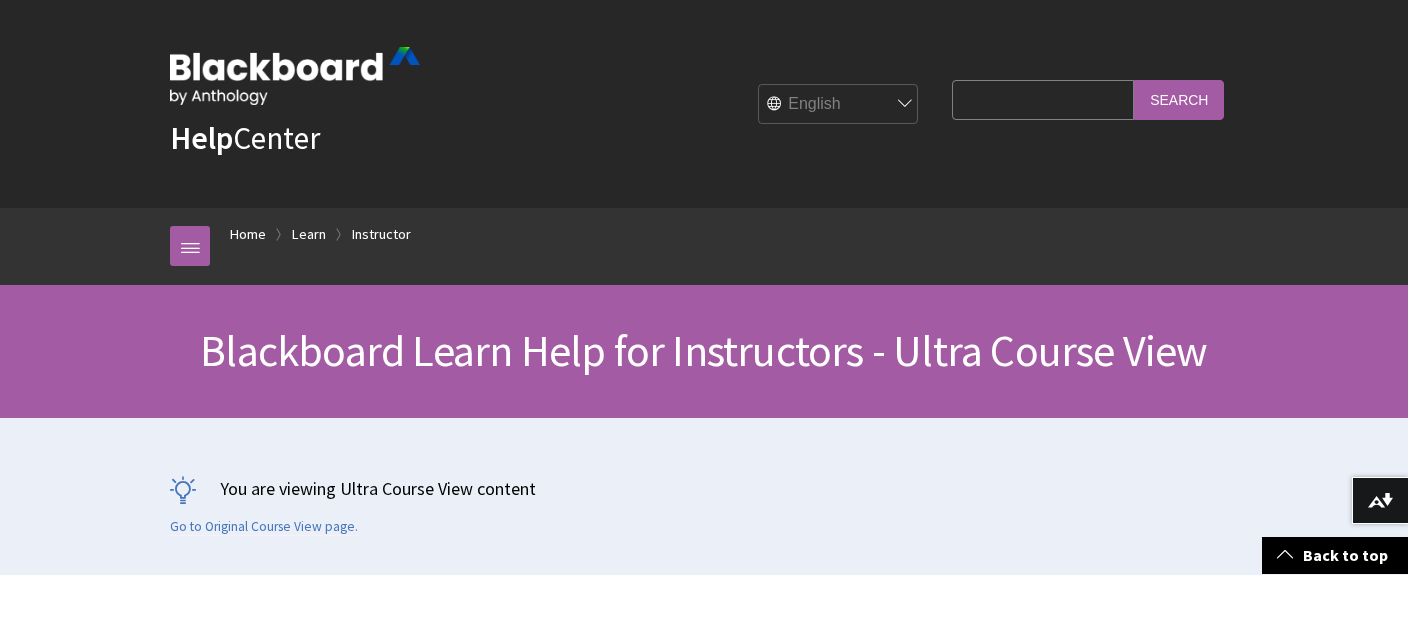 scroll, scrollTop: 481, scrollLeft: 0, axis: vertical 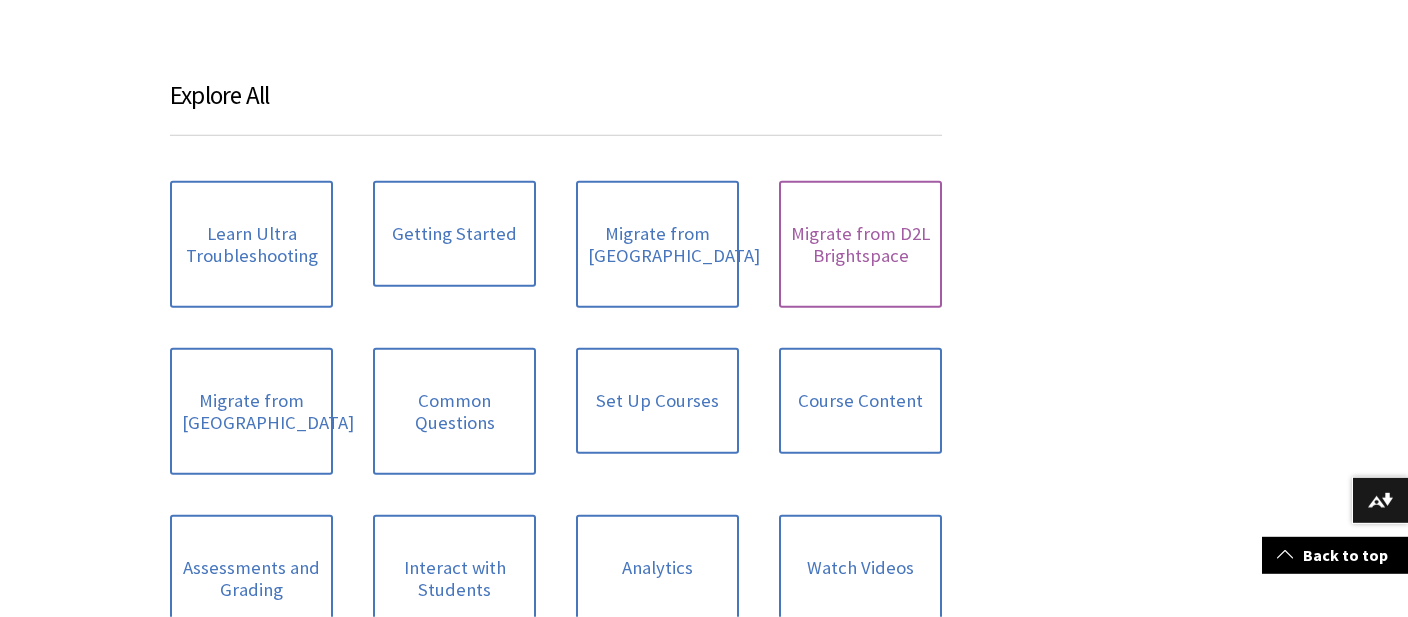 click on "Migrate from D2L Brightspace" at bounding box center [860, 244] 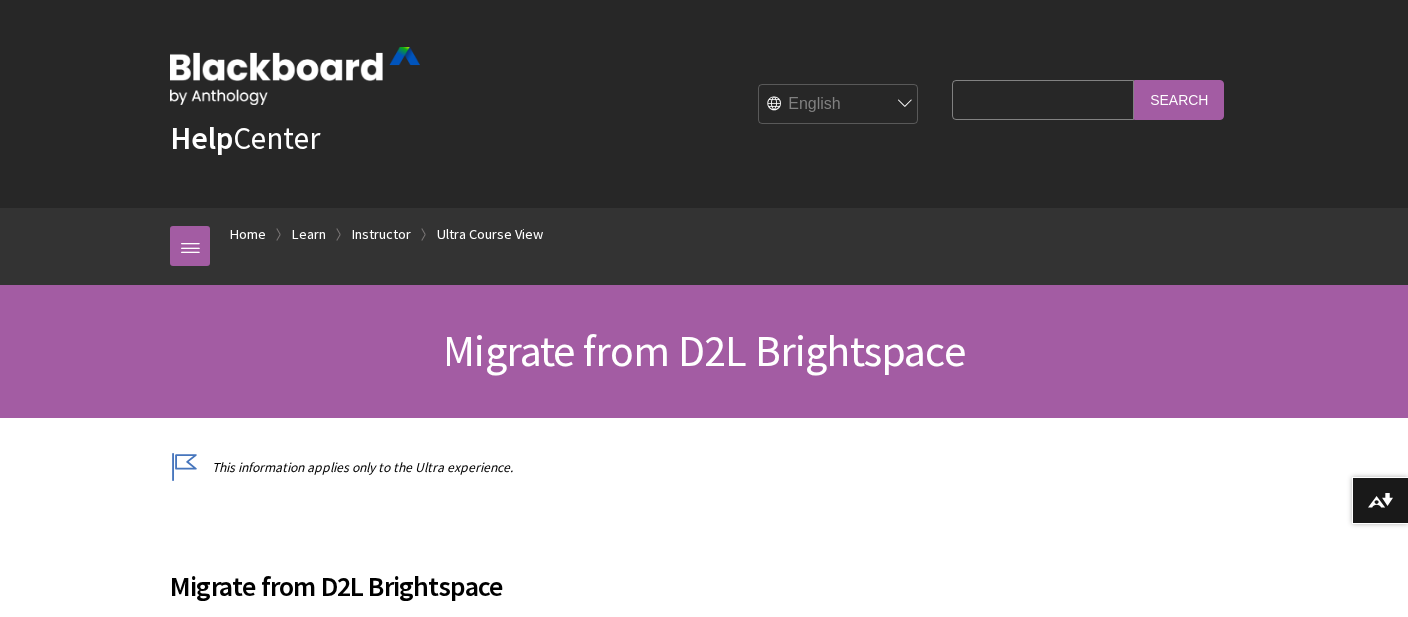scroll, scrollTop: 324, scrollLeft: 0, axis: vertical 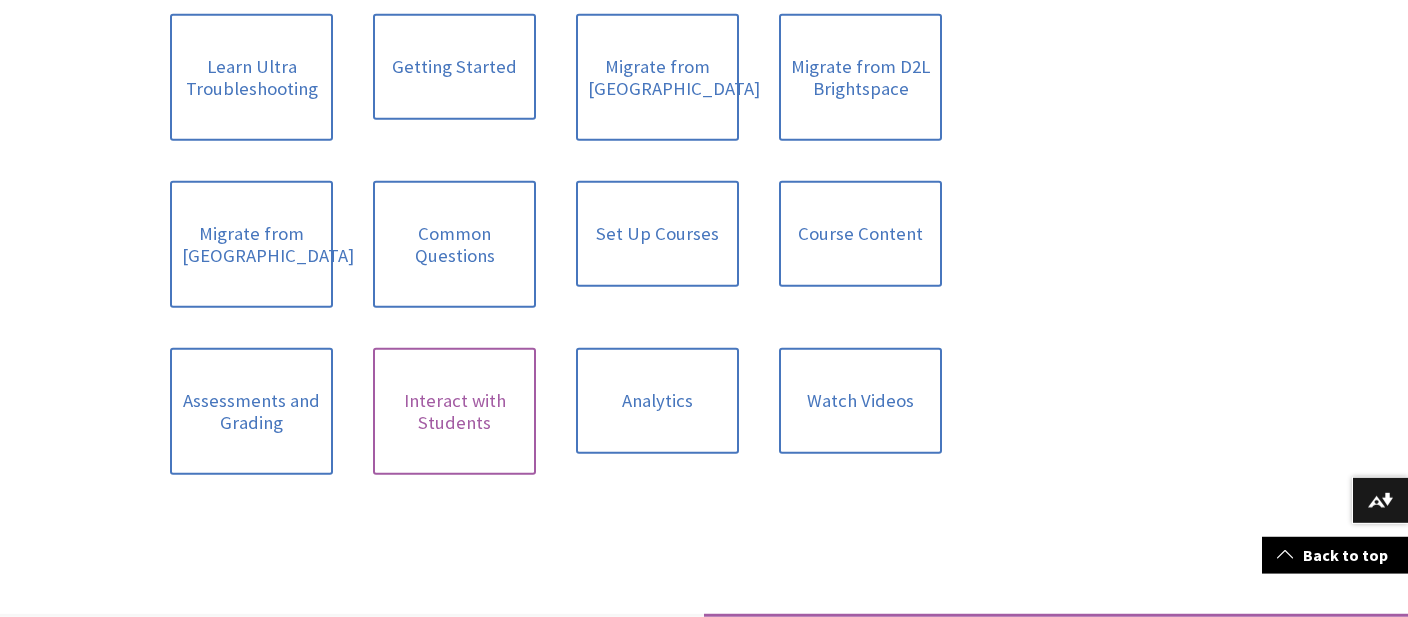 click on "Interact with Students" at bounding box center (454, 411) 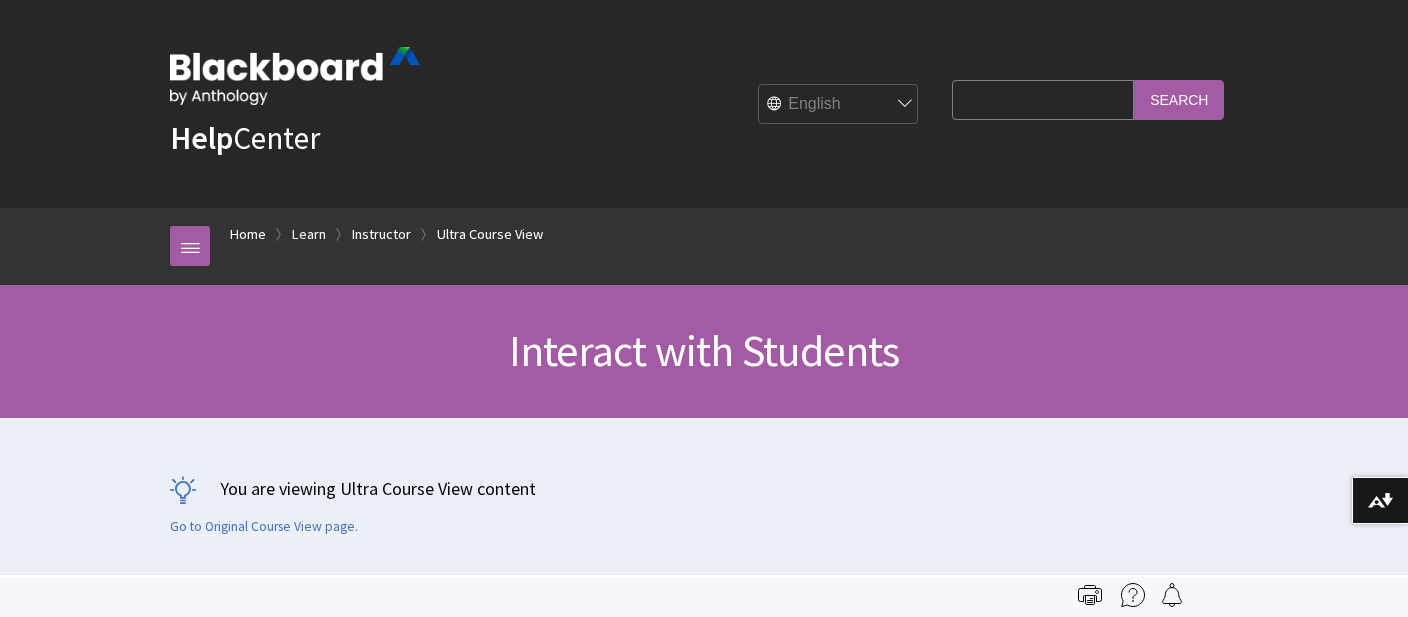 scroll, scrollTop: 95, scrollLeft: 0, axis: vertical 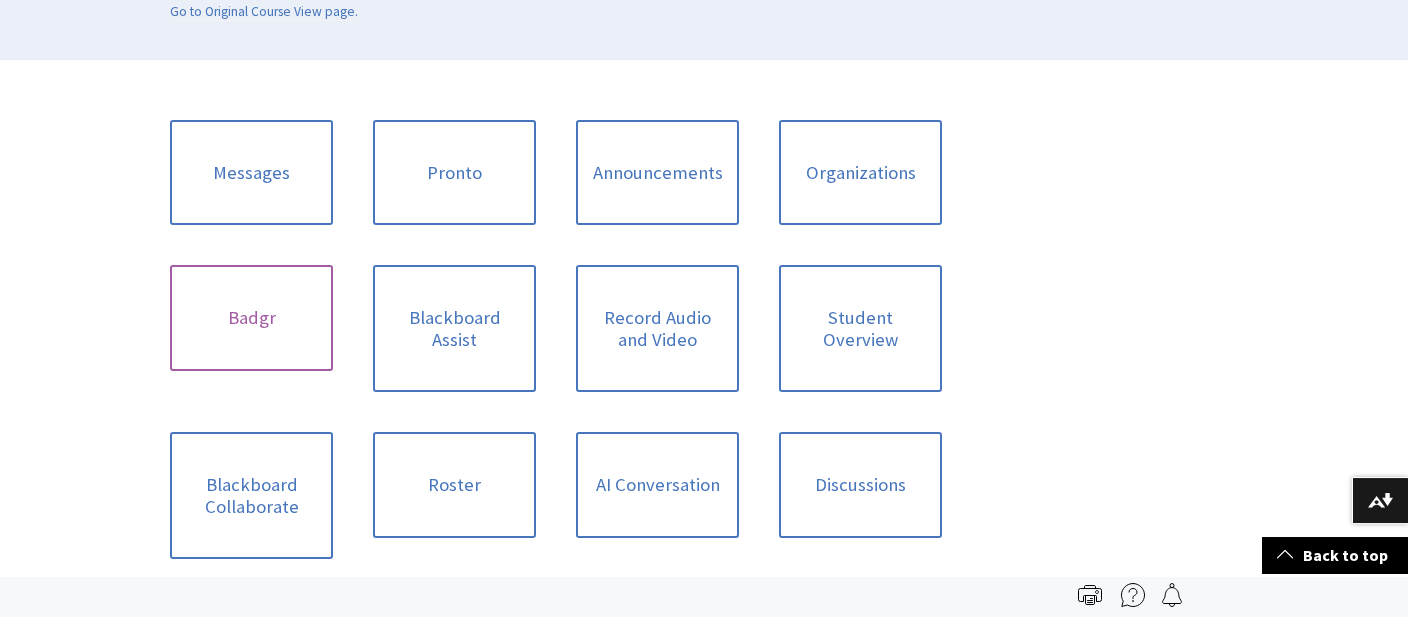 click on "Badgr" at bounding box center (251, 318) 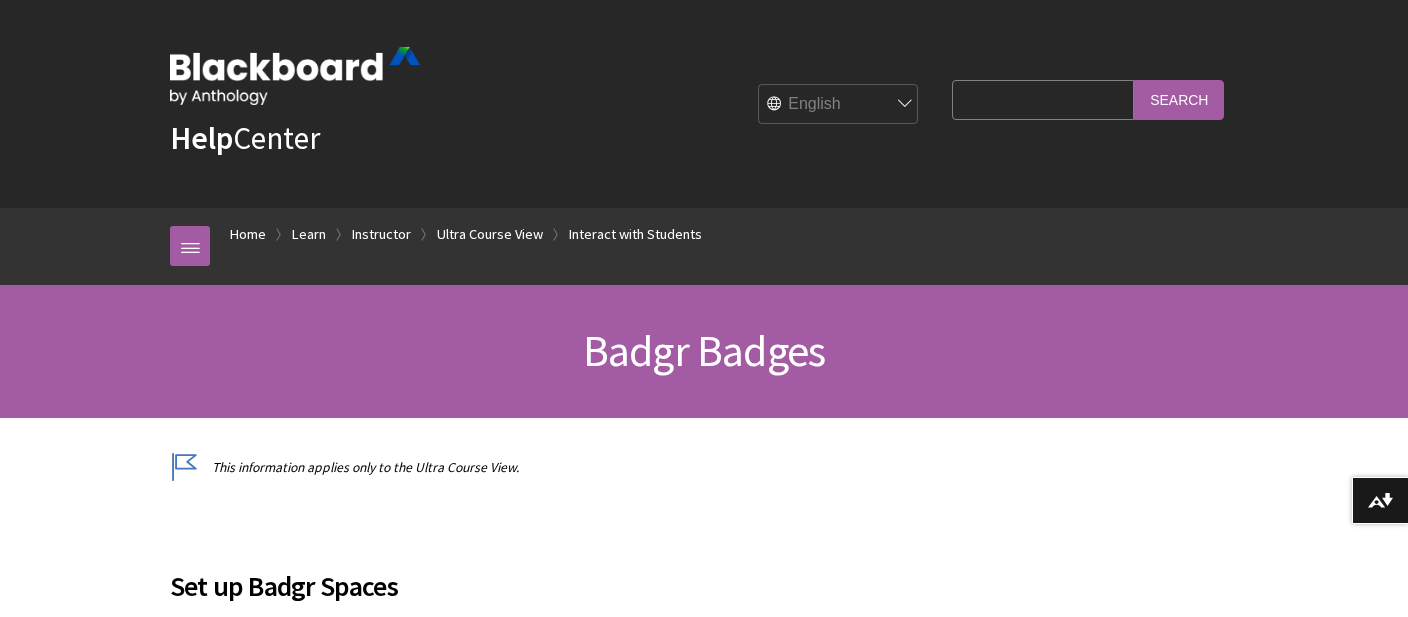 scroll, scrollTop: 182, scrollLeft: 0, axis: vertical 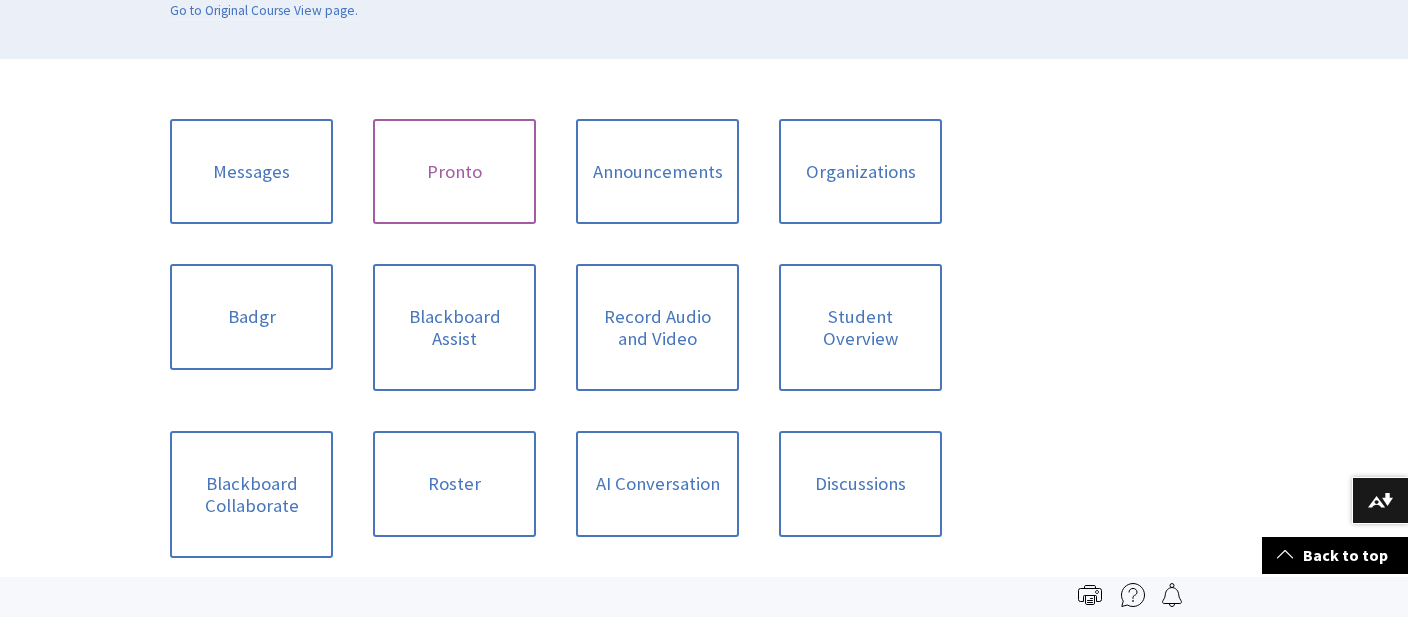 click on "Pronto" at bounding box center (454, 172) 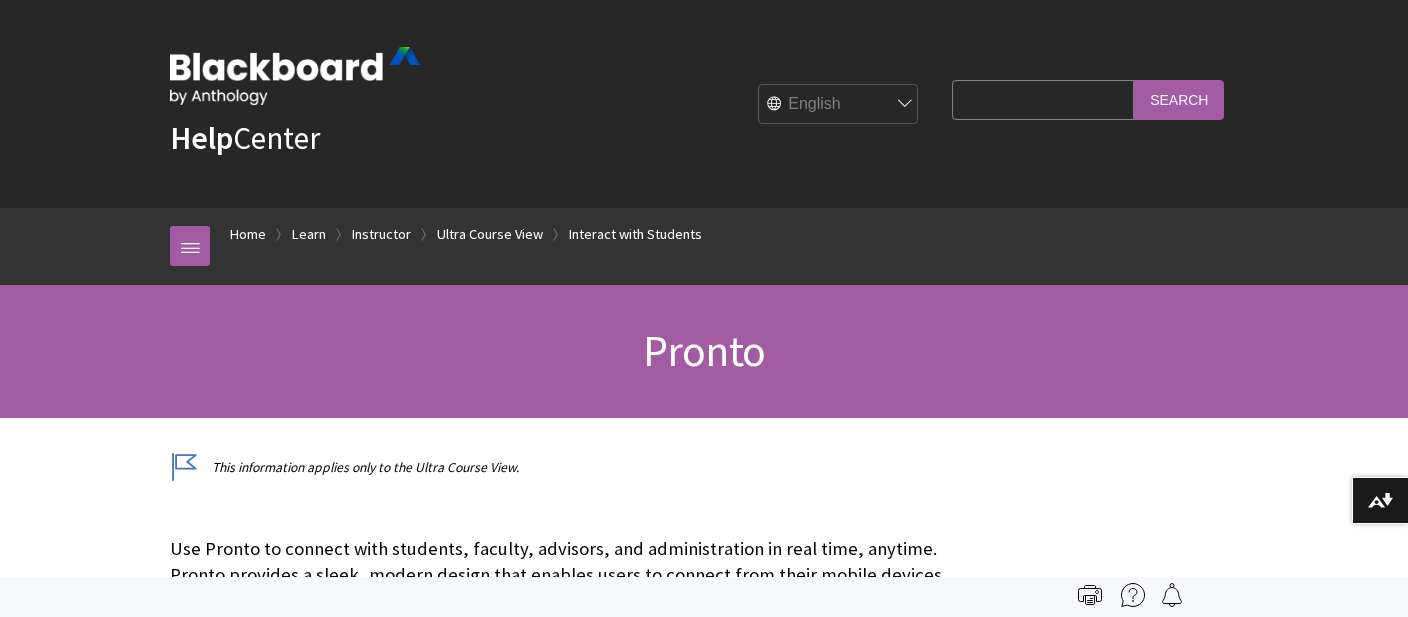 scroll, scrollTop: 0, scrollLeft: 0, axis: both 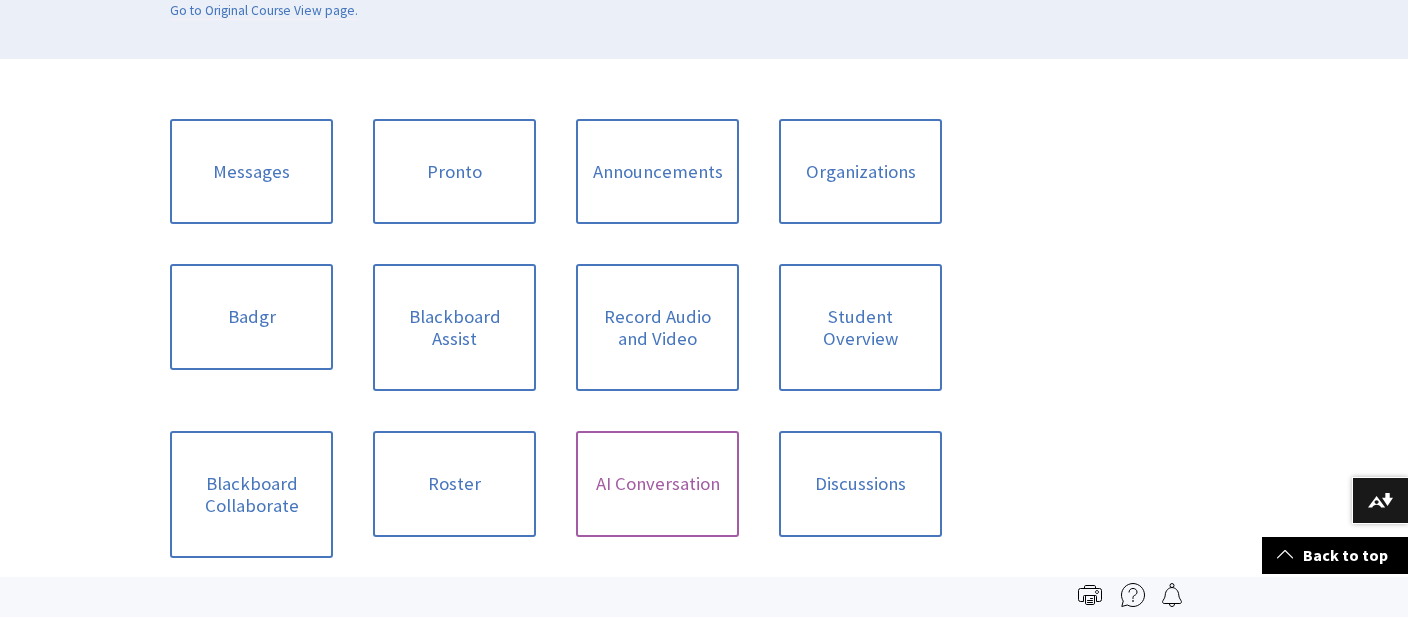 click on "AI Conversation" at bounding box center (657, 484) 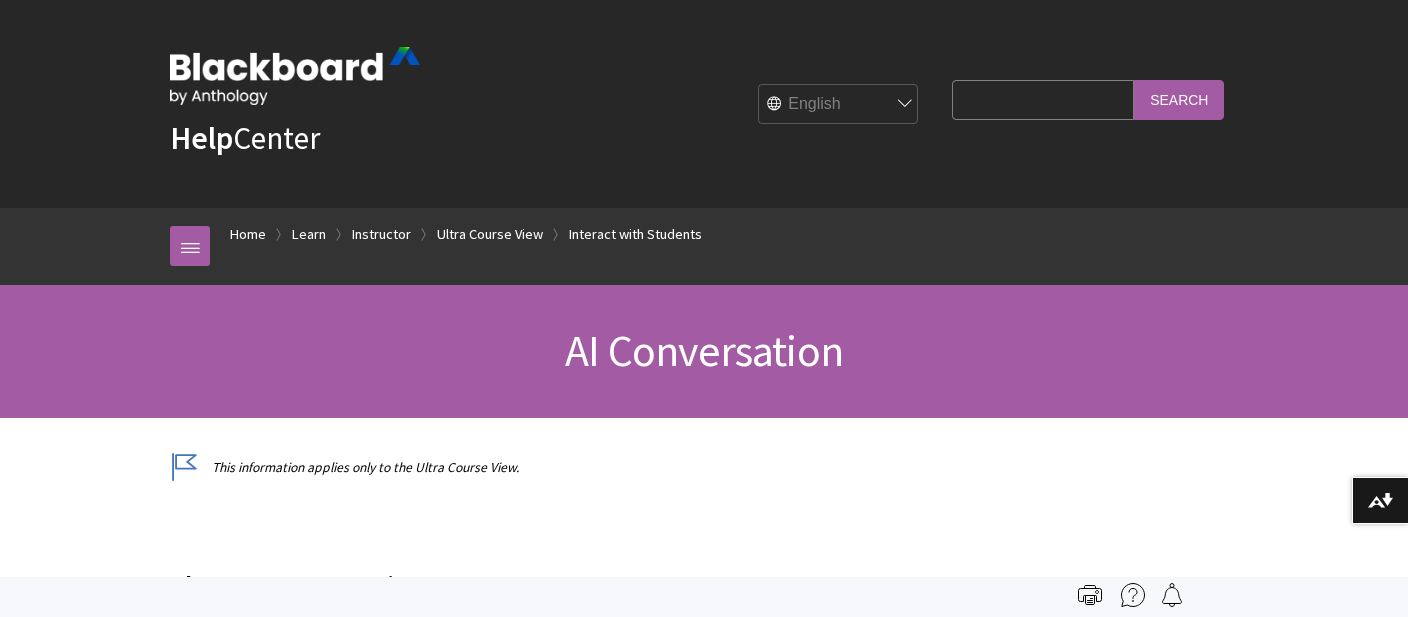 scroll, scrollTop: 0, scrollLeft: 0, axis: both 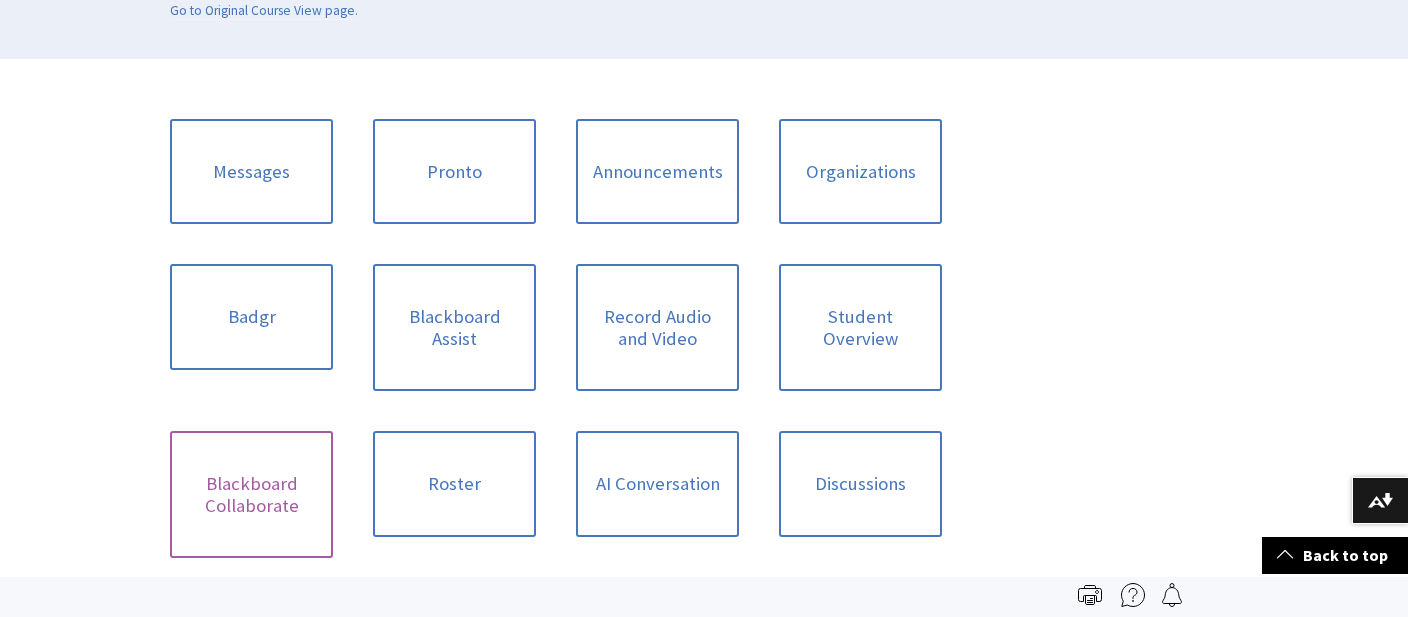 click on "Blackboard Collaborate" at bounding box center (251, 494) 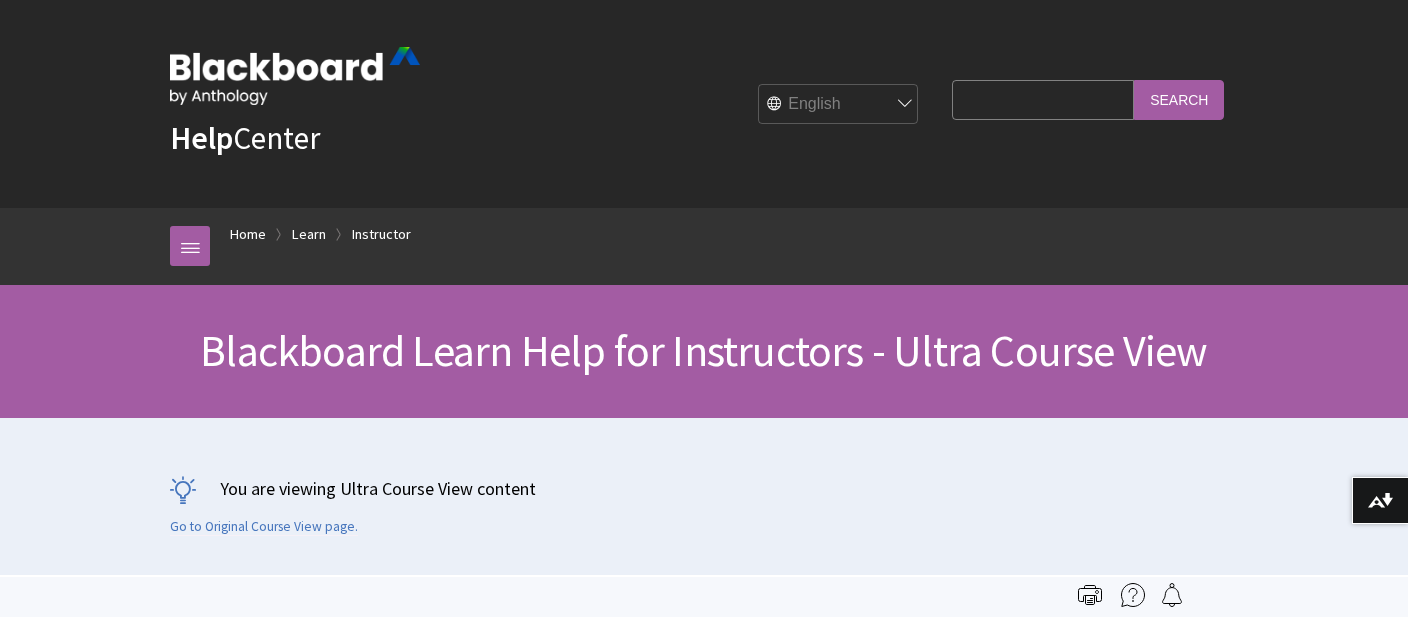 scroll, scrollTop: 0, scrollLeft: 0, axis: both 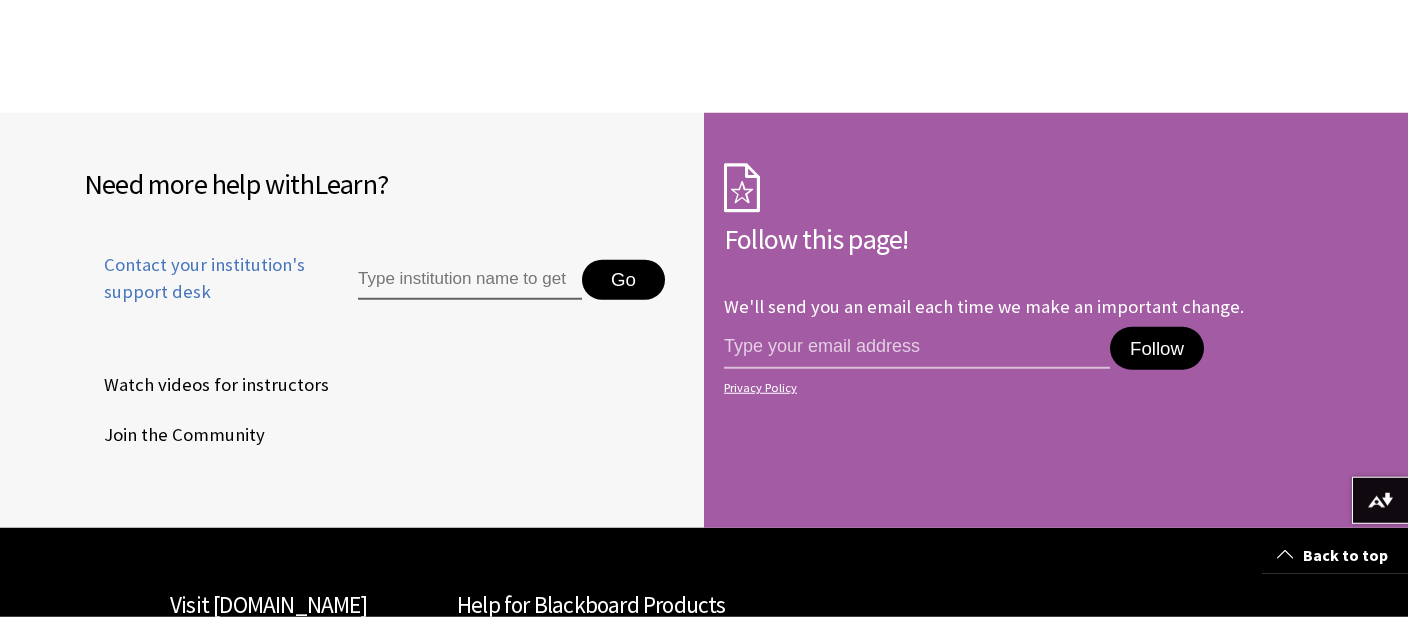 click on "Join the Community" at bounding box center [174, 435] 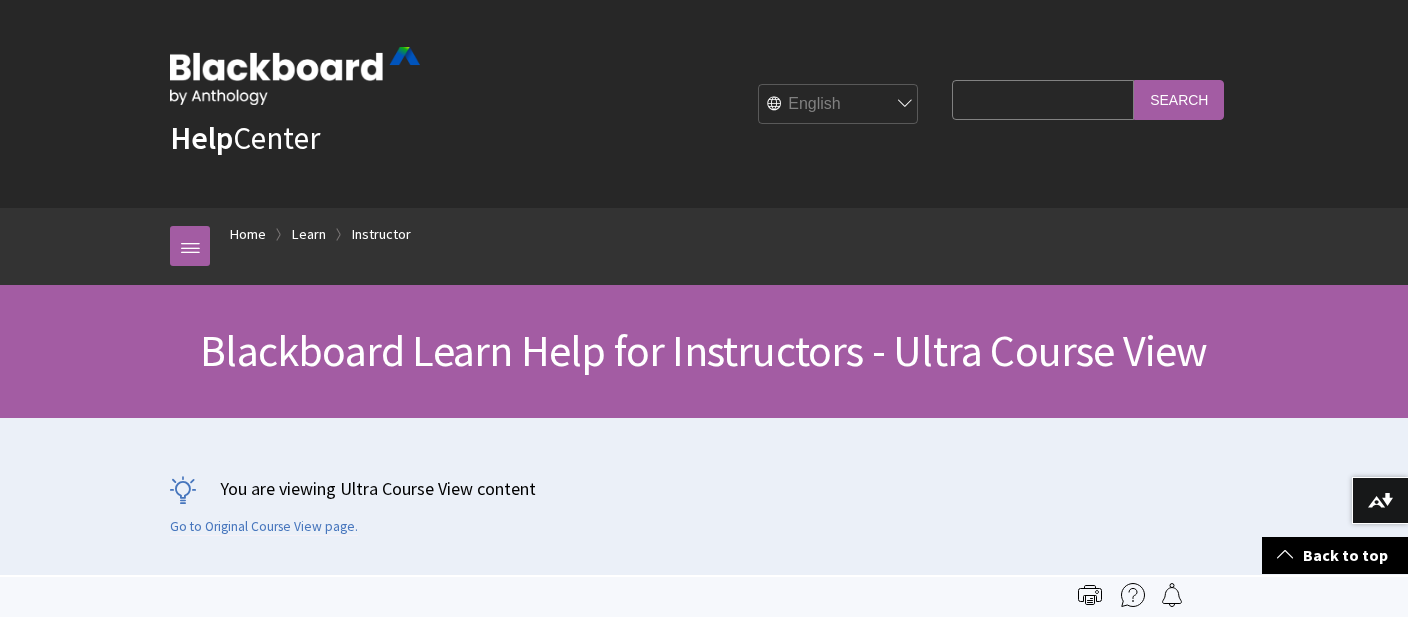 scroll, scrollTop: 3454, scrollLeft: 0, axis: vertical 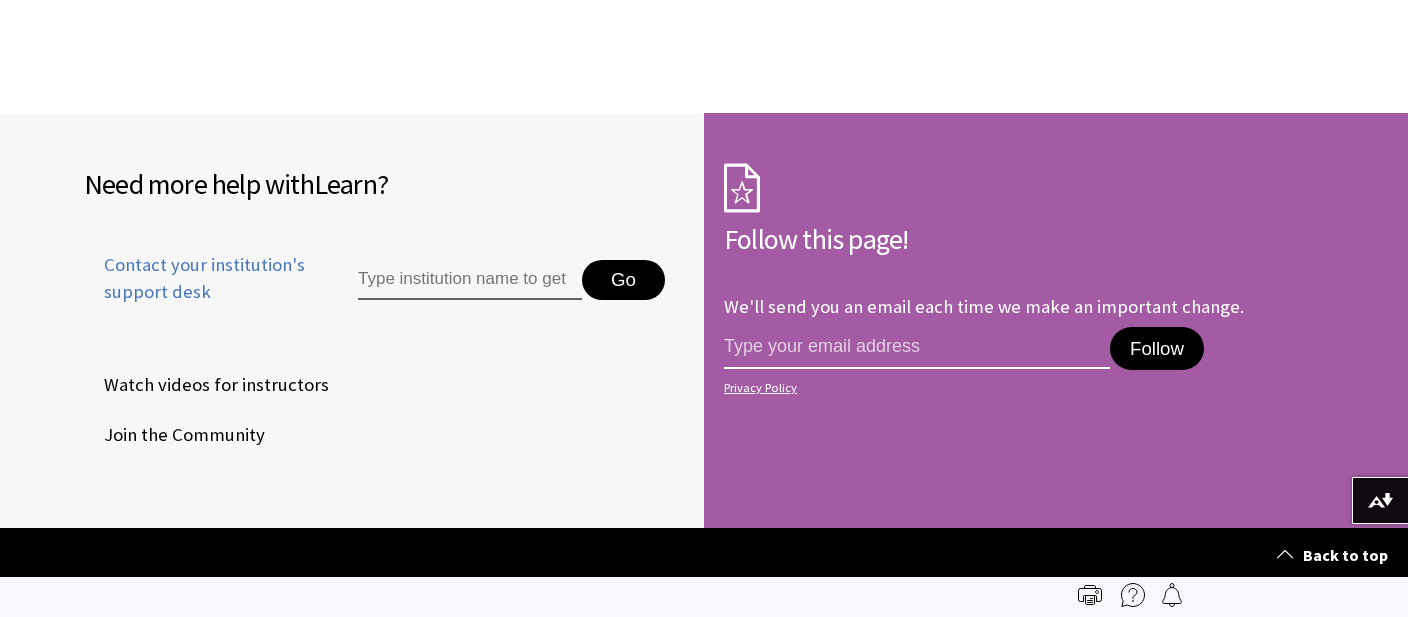 click at bounding box center [917, 348] 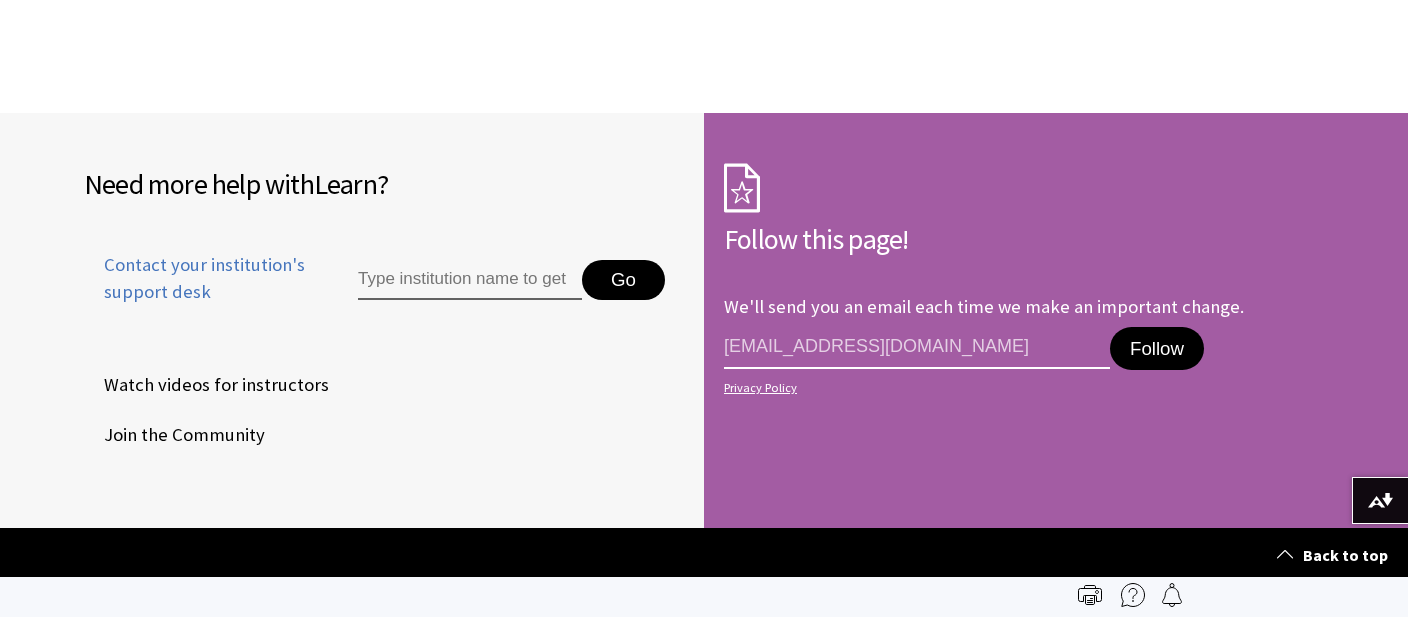 type on "tmcgainey@tcl.edu" 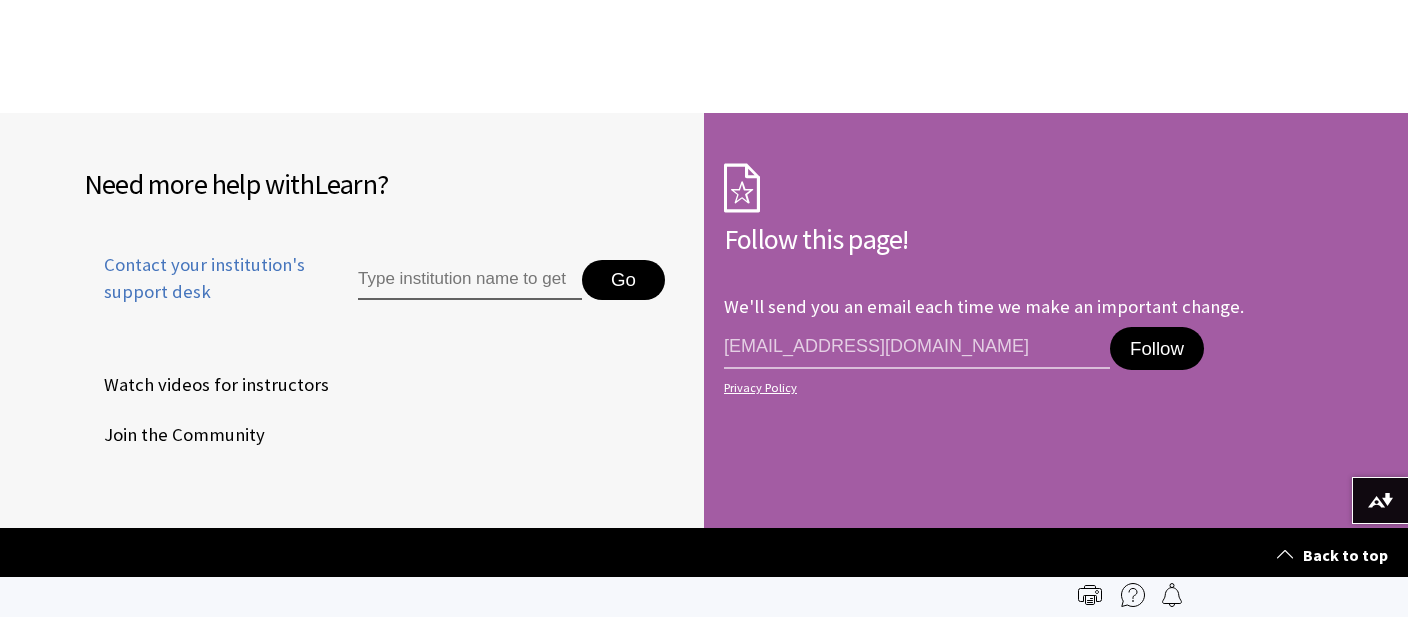 click on "Follow" at bounding box center [1157, 349] 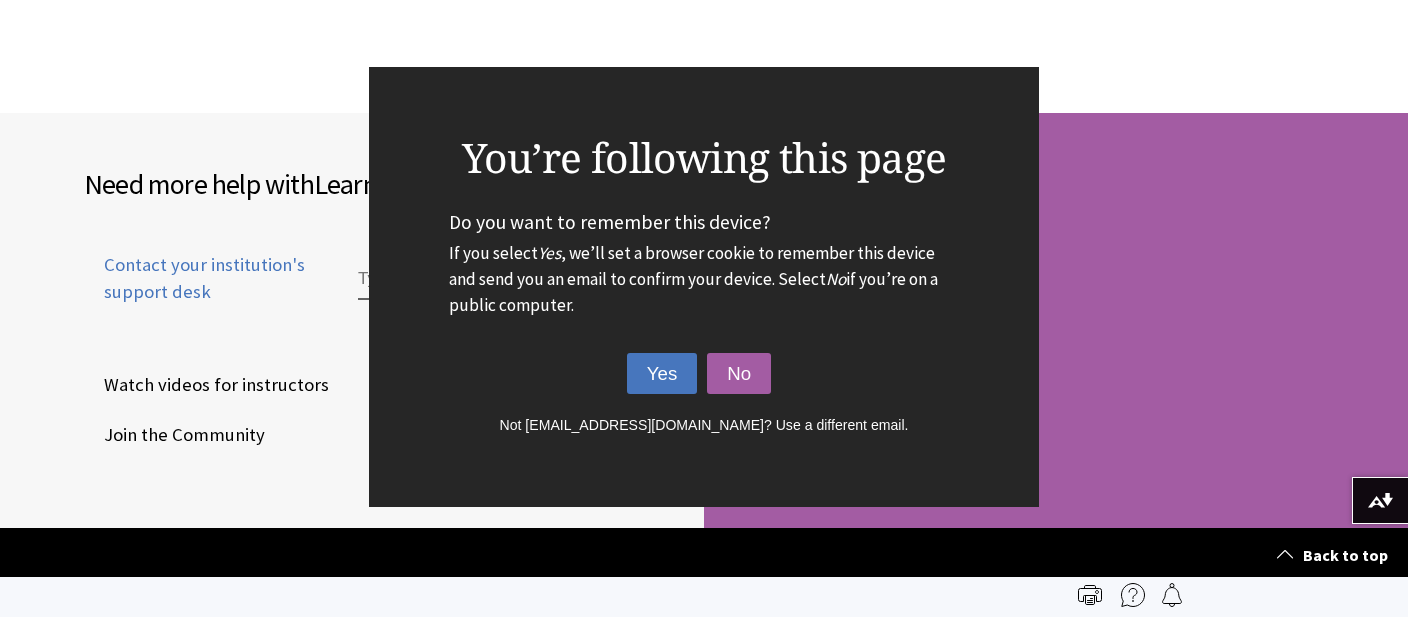 click on "Yes" at bounding box center [662, 374] 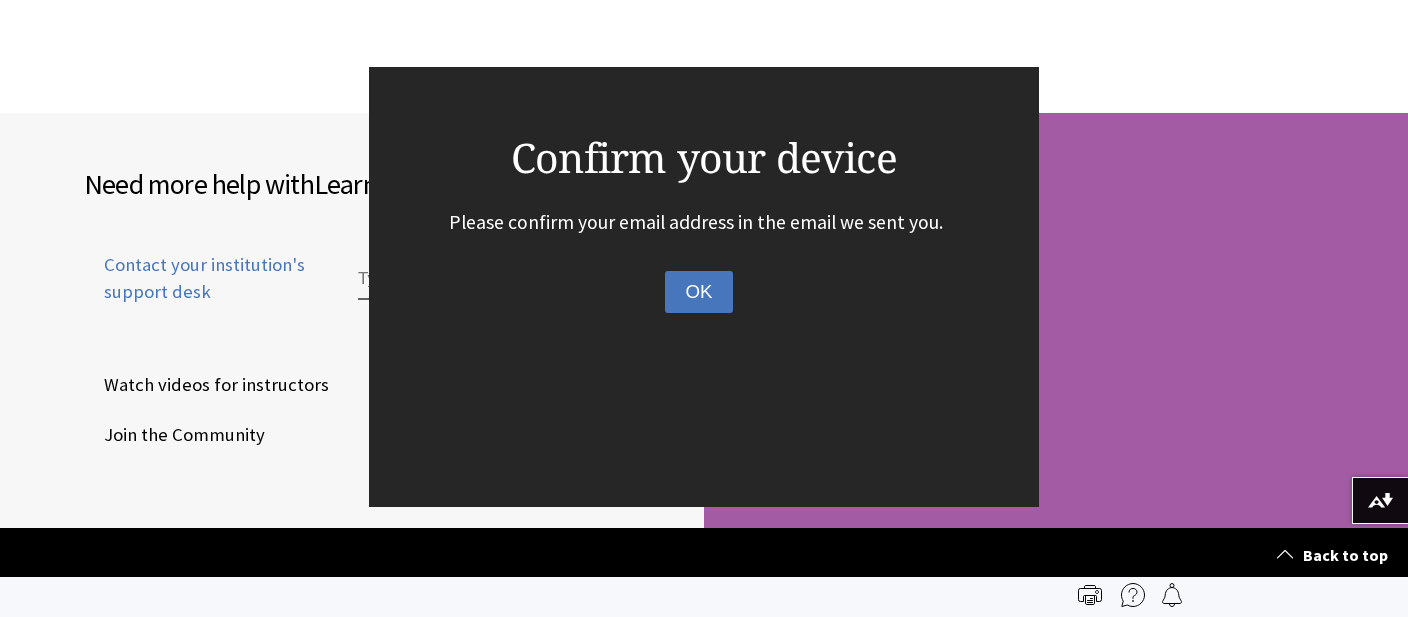 click on "OK" at bounding box center [698, 292] 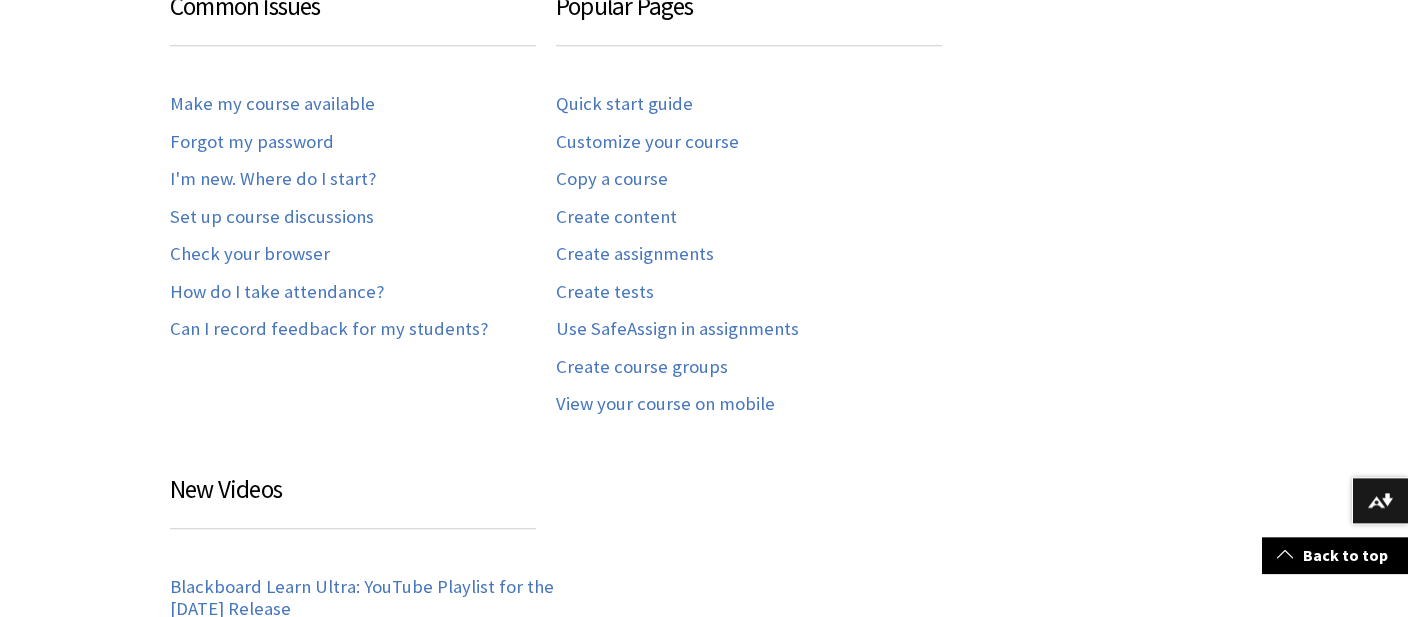 scroll, scrollTop: 1375, scrollLeft: 0, axis: vertical 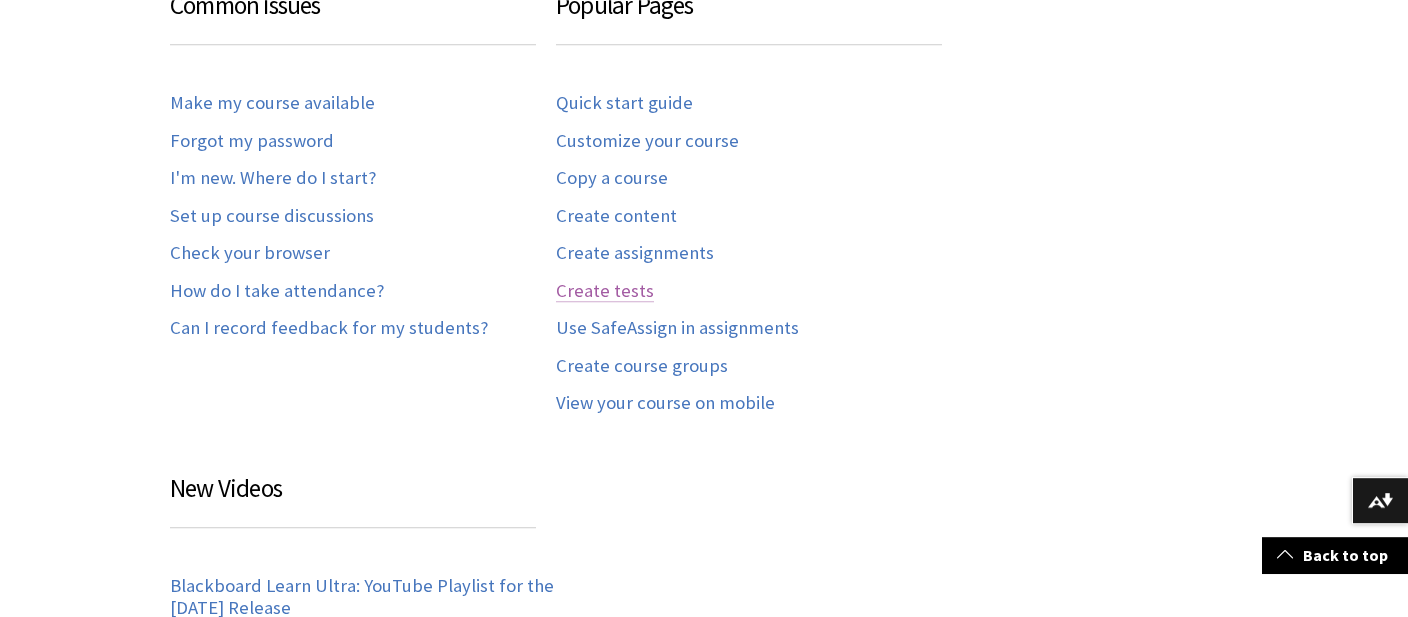 click on "Create tests" at bounding box center (605, 291) 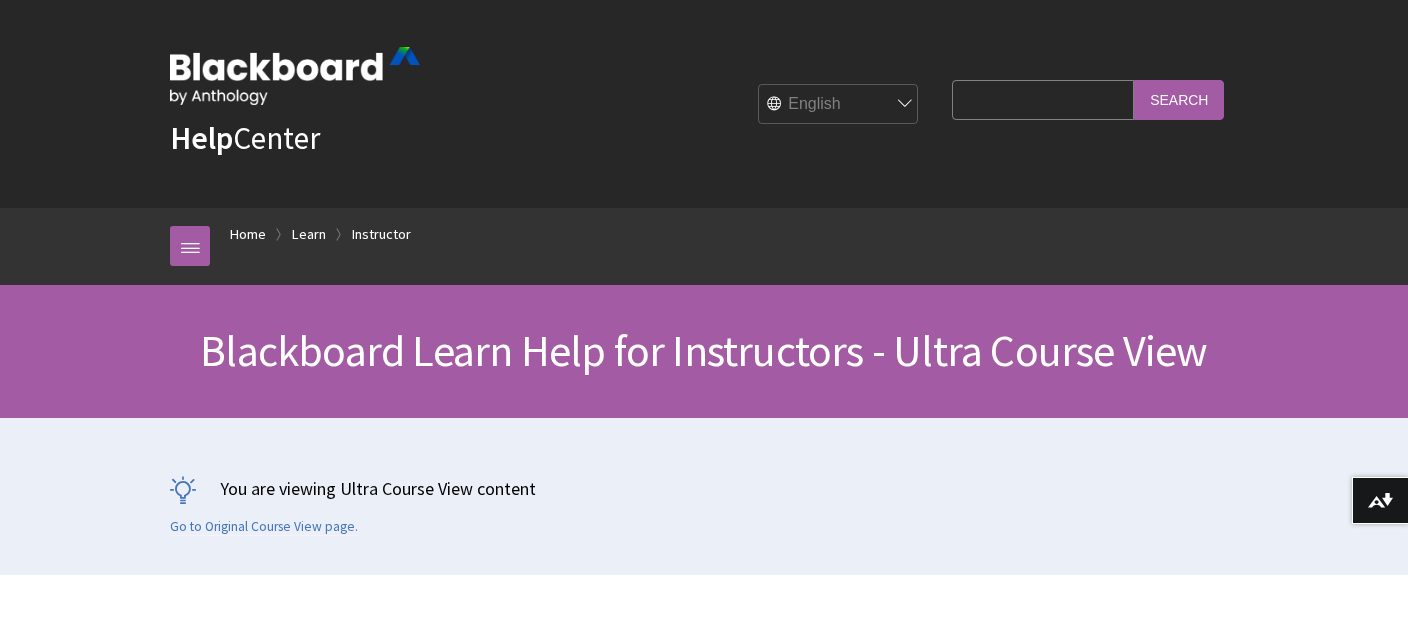 scroll, scrollTop: 228, scrollLeft: 0, axis: vertical 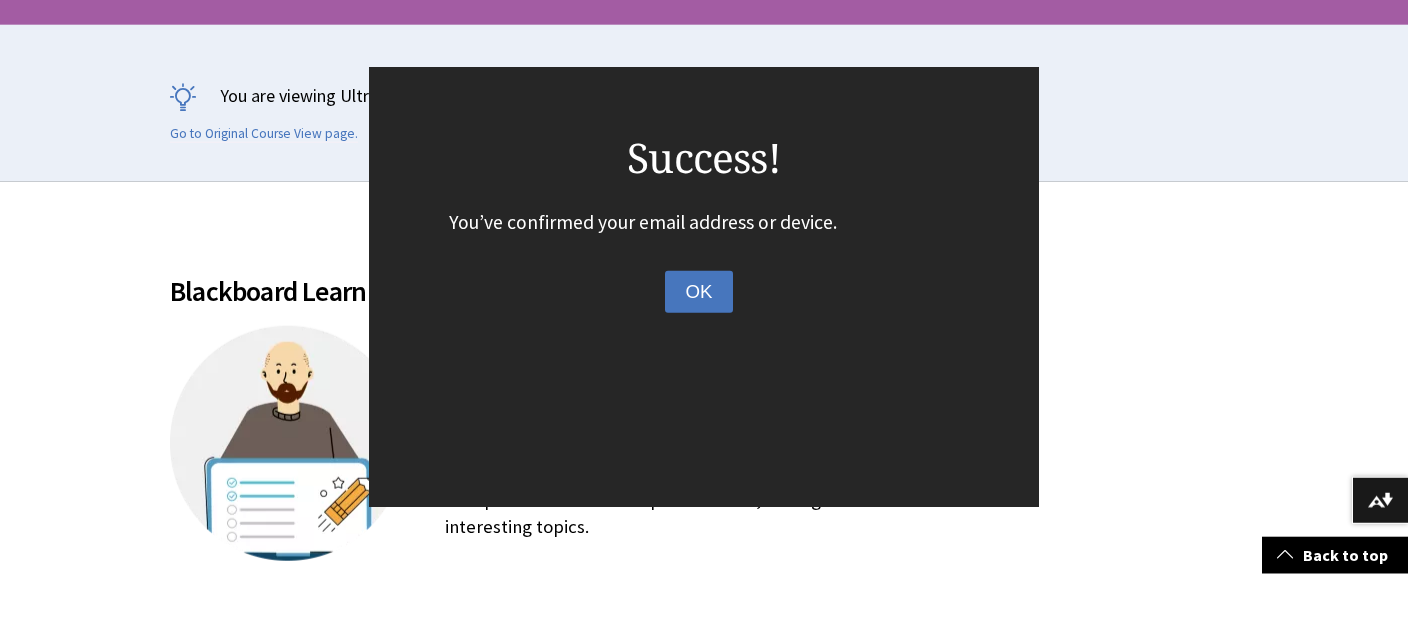 click on "OK" at bounding box center (698, 292) 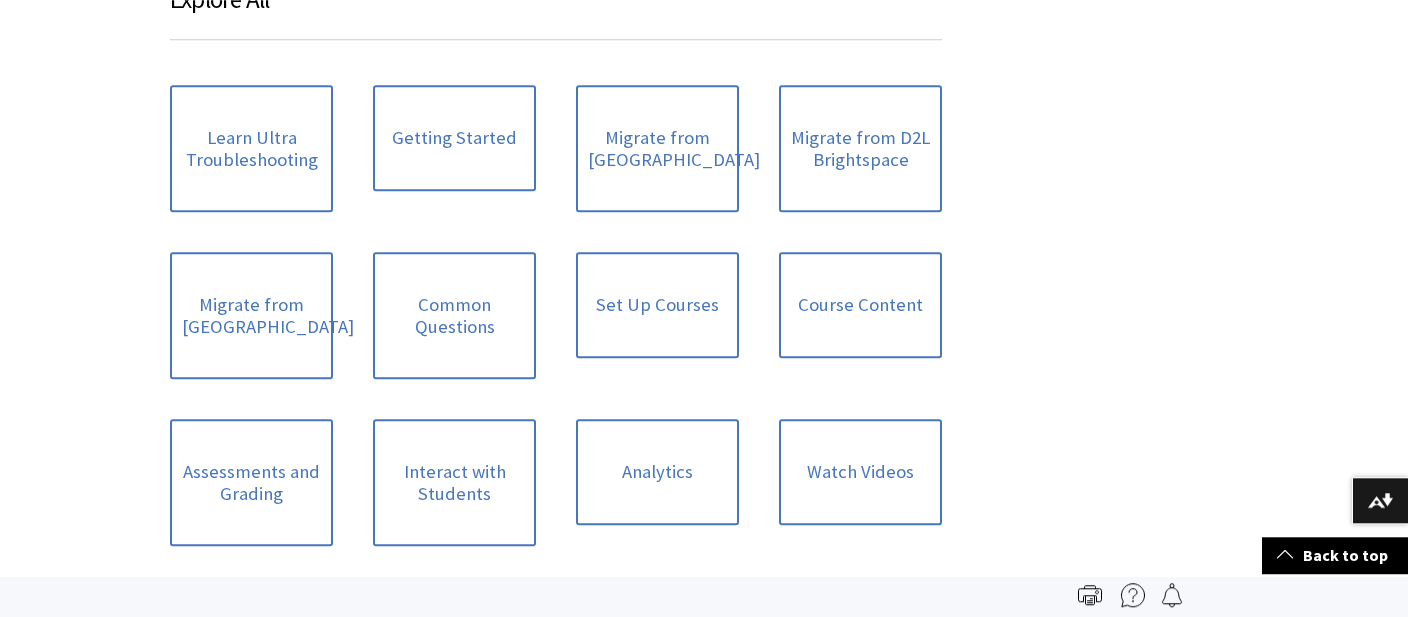 scroll, scrollTop: 2879, scrollLeft: 0, axis: vertical 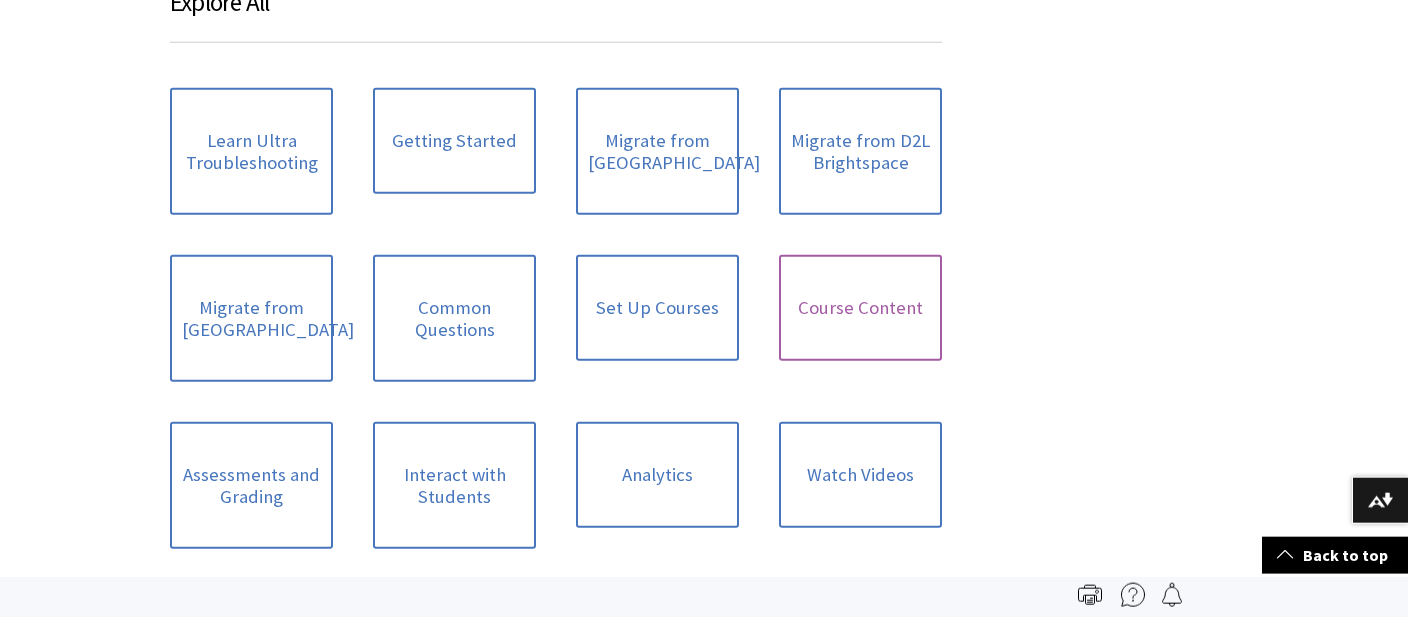 click on "Course Content" at bounding box center [860, 308] 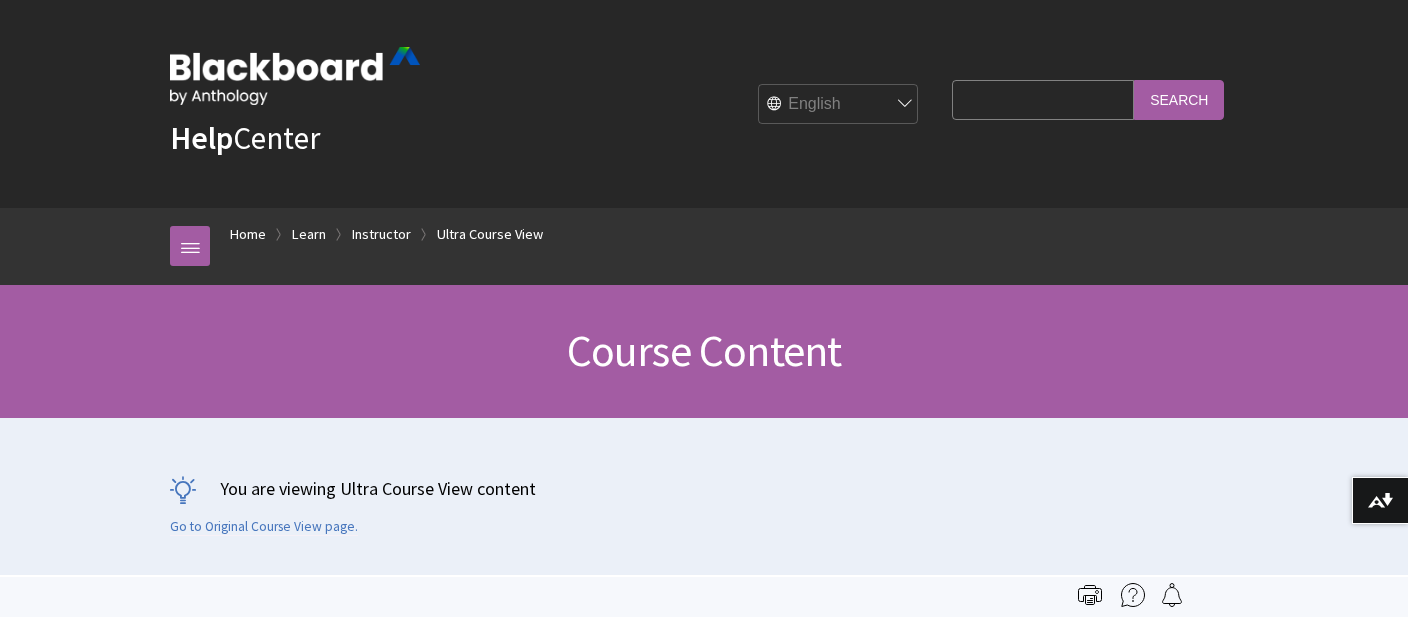 scroll, scrollTop: 0, scrollLeft: 0, axis: both 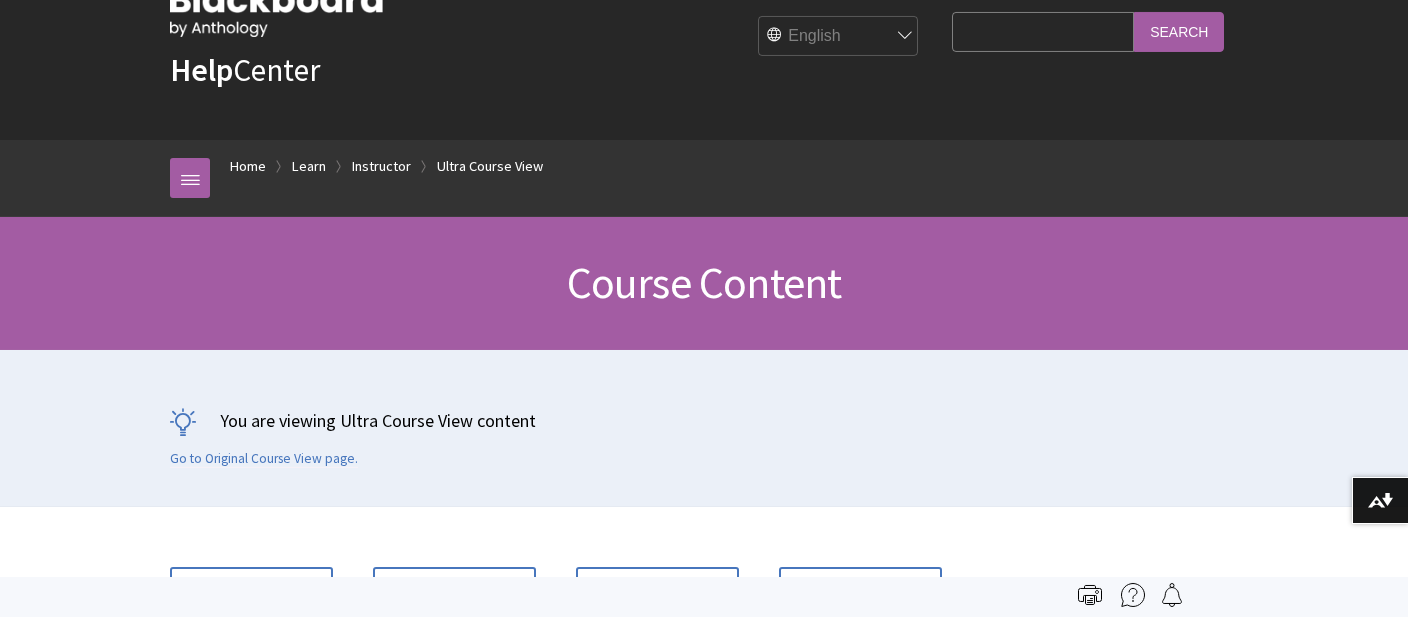 click on "Course Content" at bounding box center [704, 283] 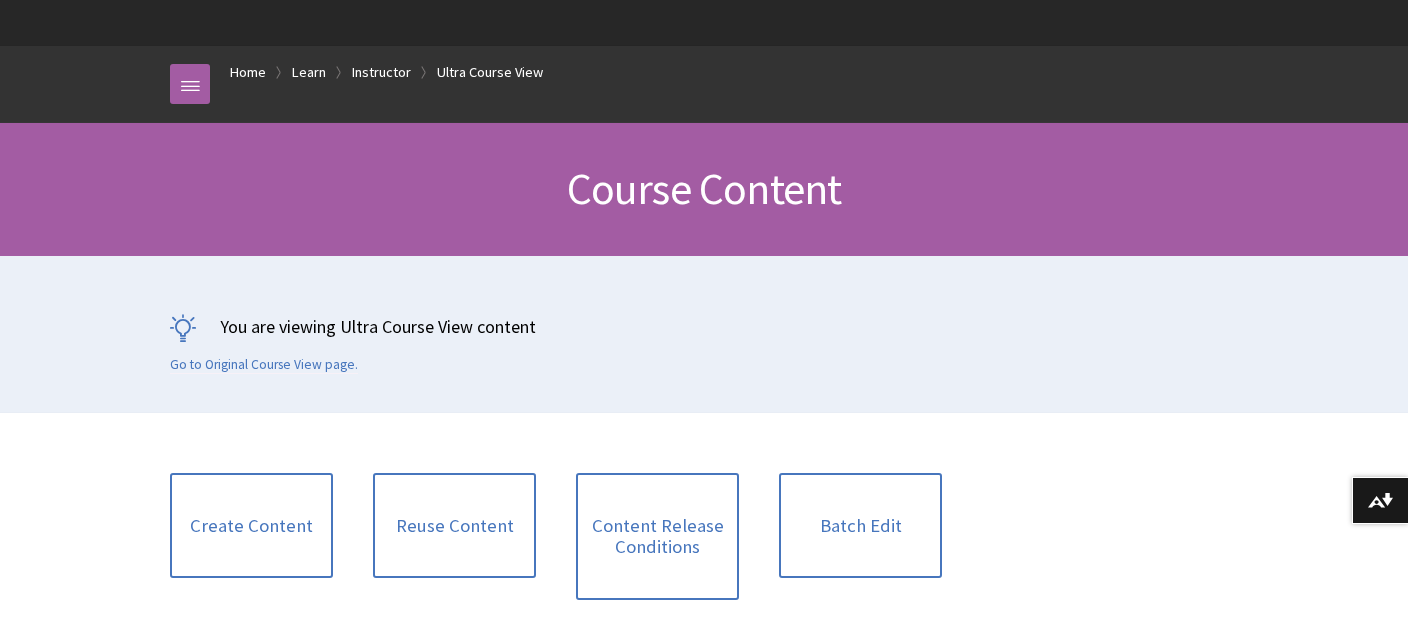 scroll, scrollTop: 162, scrollLeft: 0, axis: vertical 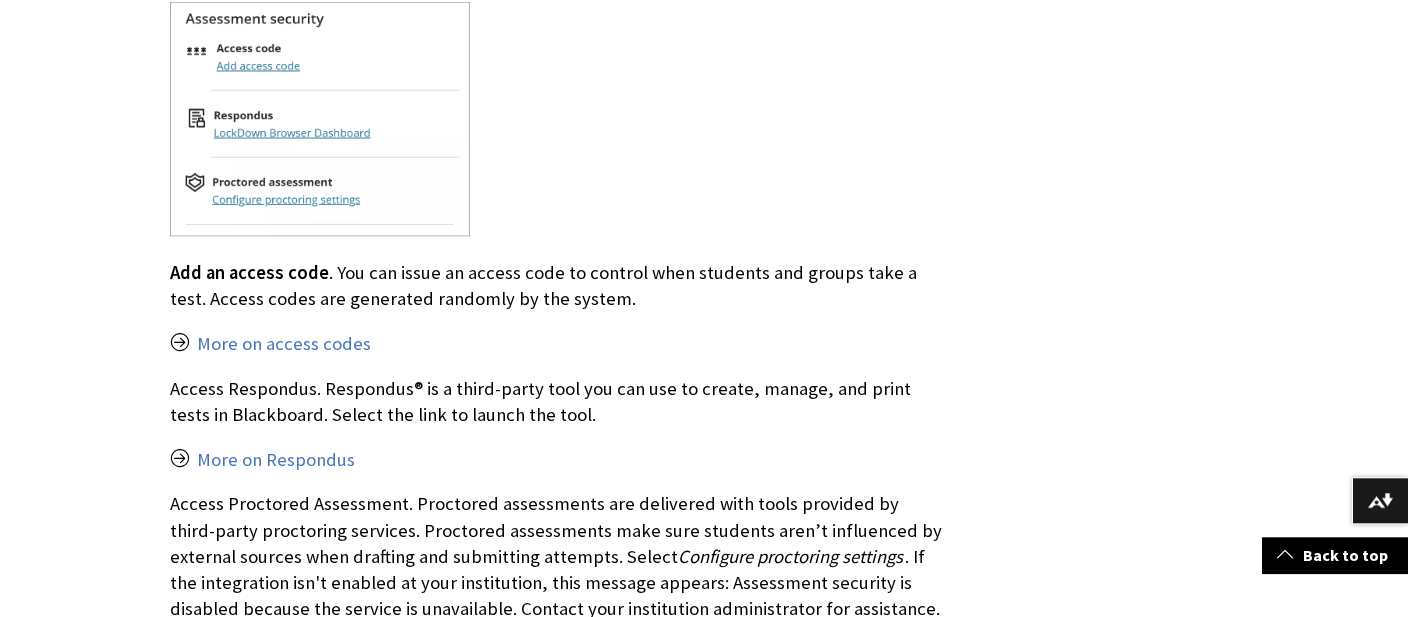 click on "About the New Test page Distinguishing Assignments and Tests in Ultra Assignments  and  Tests  (grouped under  Assessments  in the  Course Content Items  panel) share the same user interface and options. Many options in the settings are enabled or disabled based on whether at least one question is included in the assessment. In practice, instructors use these assessments differently. For example, you might create an assignment with instructions for students to submit a file for a grade. In a test, students may answer a series of questions you’ve added to the assessment. To distinguish between assignments and tests, and to highlight workflows with and without questions, the discussion of tests will emphasize a workflow with added questions. For a description of a workflow without added questions, go to  Create and Edit Assignments . The New Test page There are three customizable components on the new test page: add test content control test visibility to students apply test settings" at bounding box center [556, -3734] 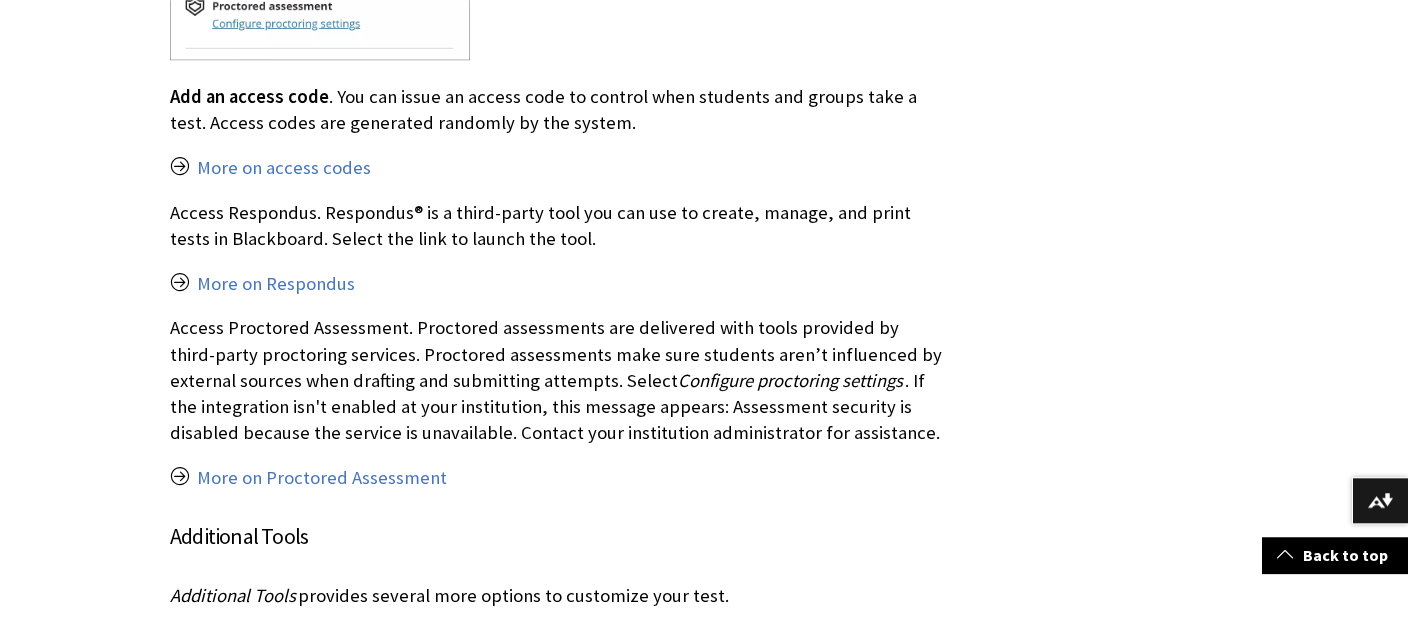 scroll, scrollTop: 12616, scrollLeft: 0, axis: vertical 